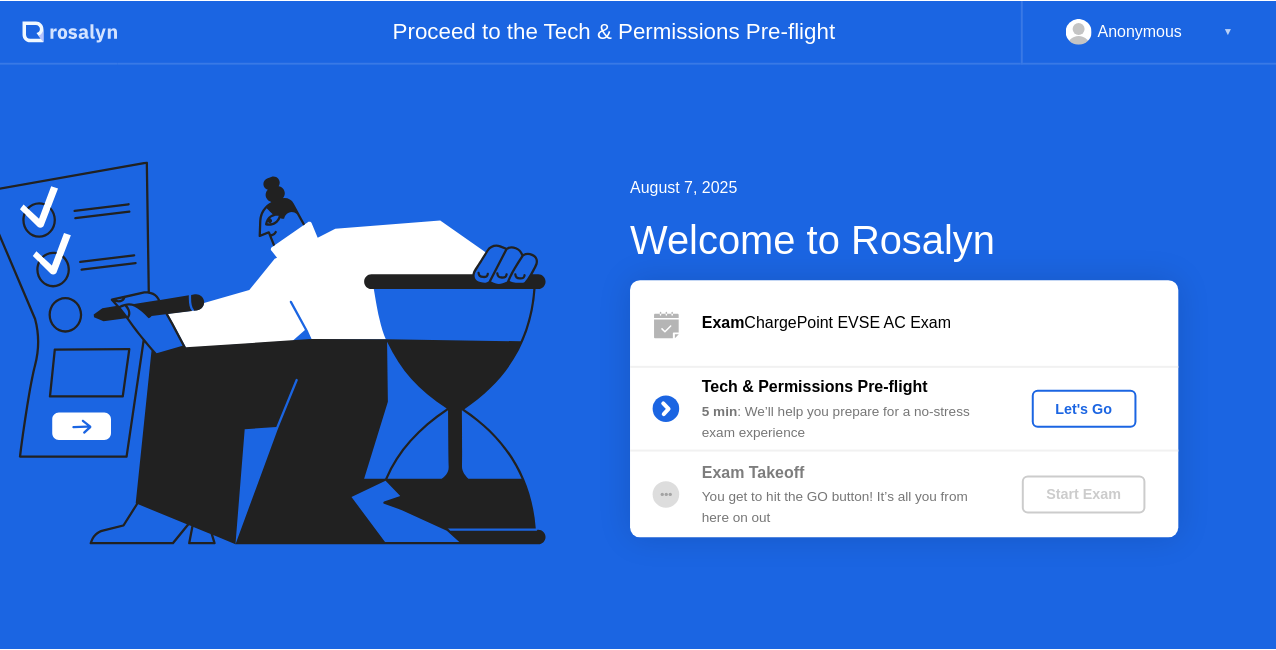 scroll, scrollTop: 0, scrollLeft: 0, axis: both 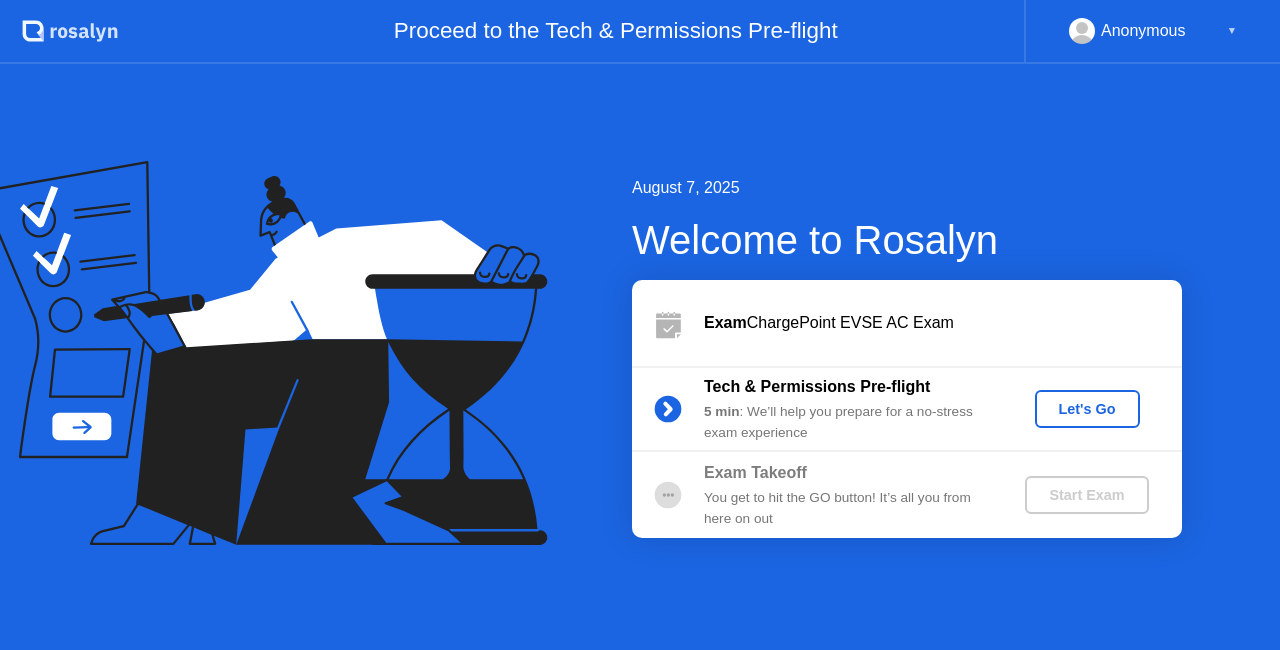 click on "Let's Go" 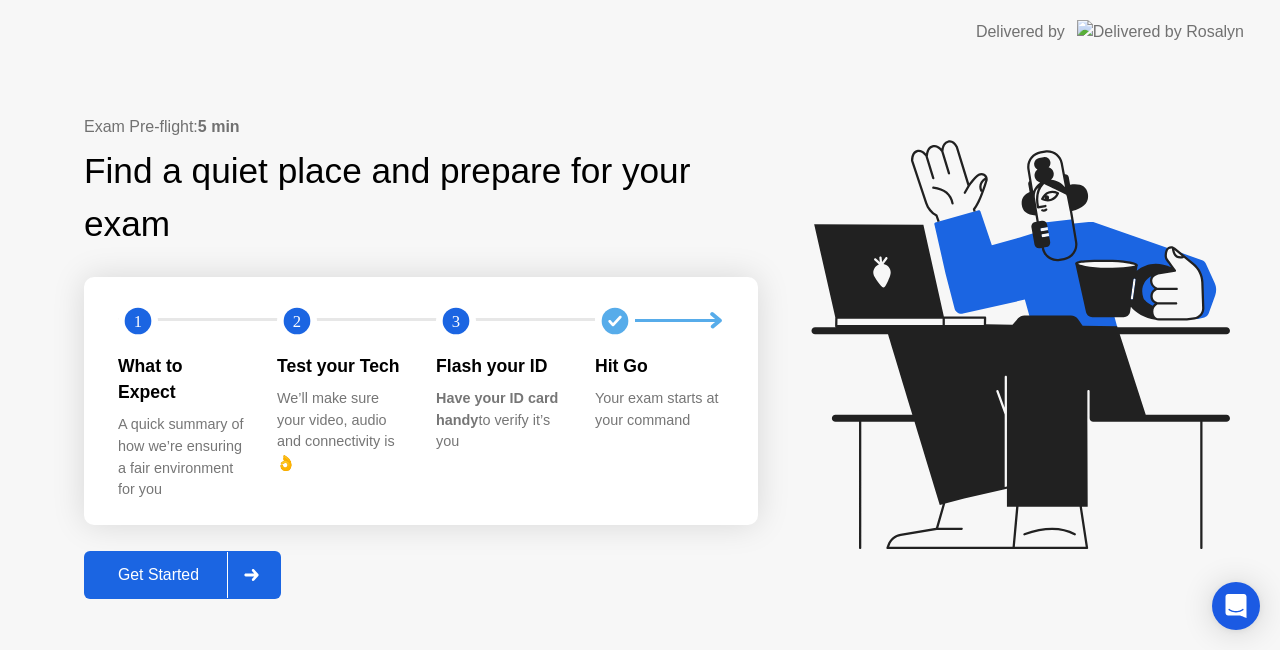 click 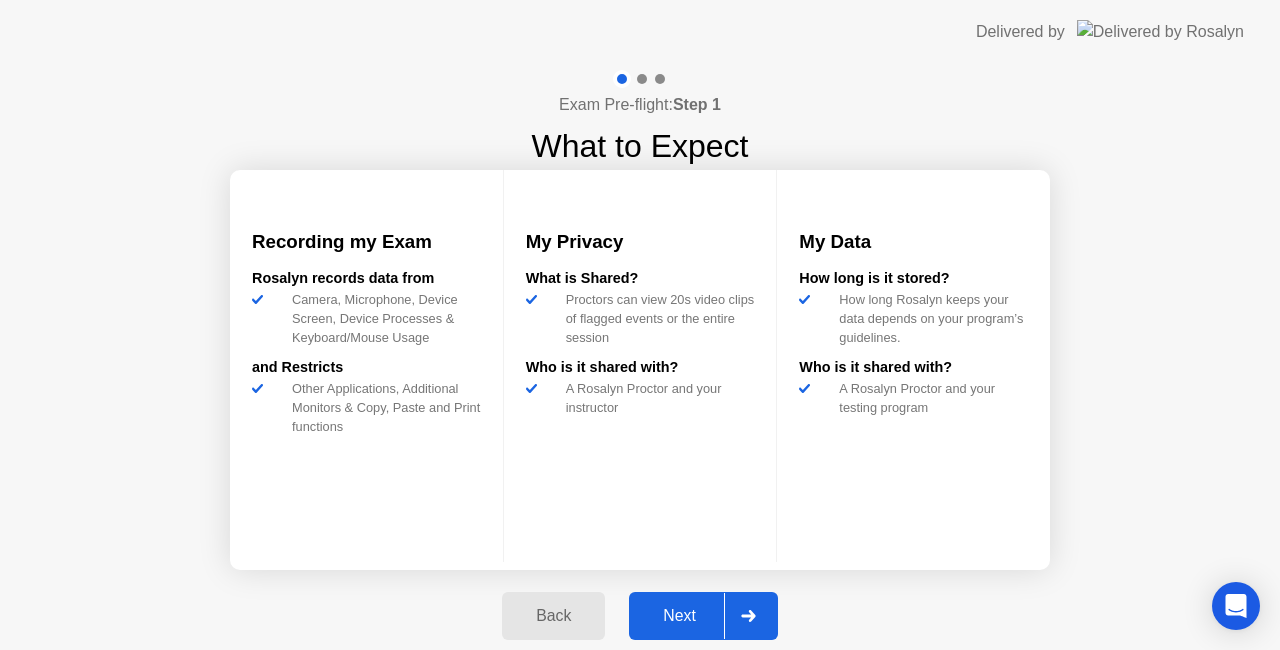 click on "Next" 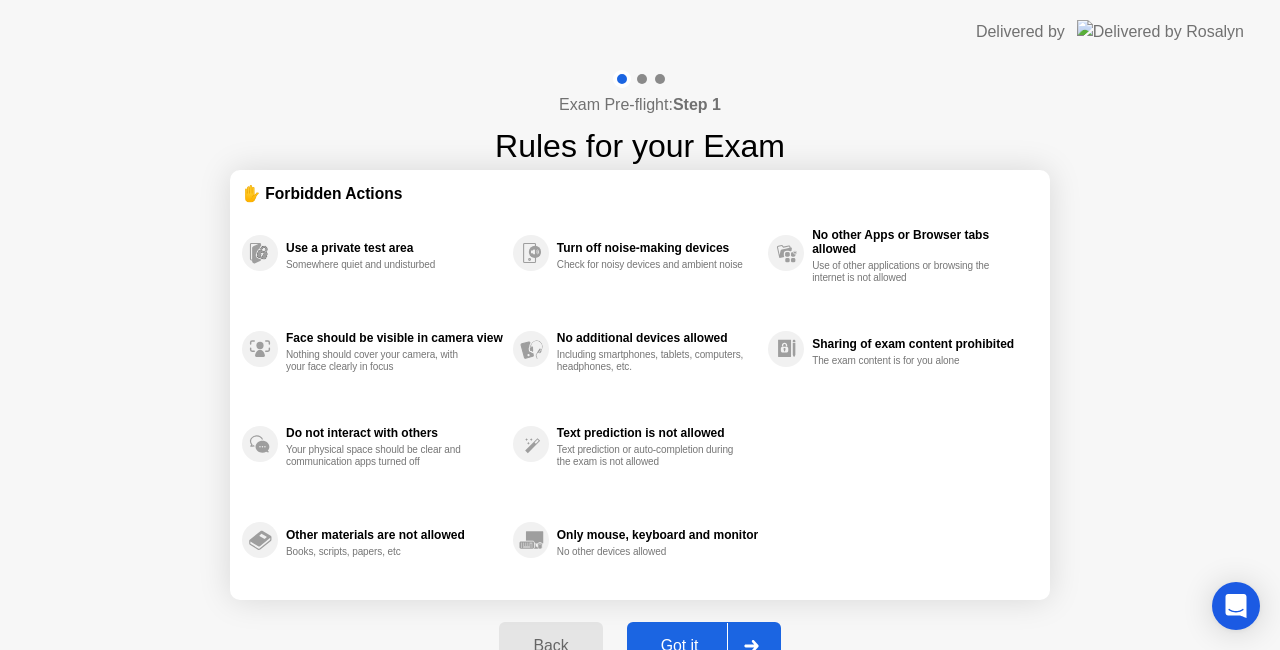 click on "Got it" 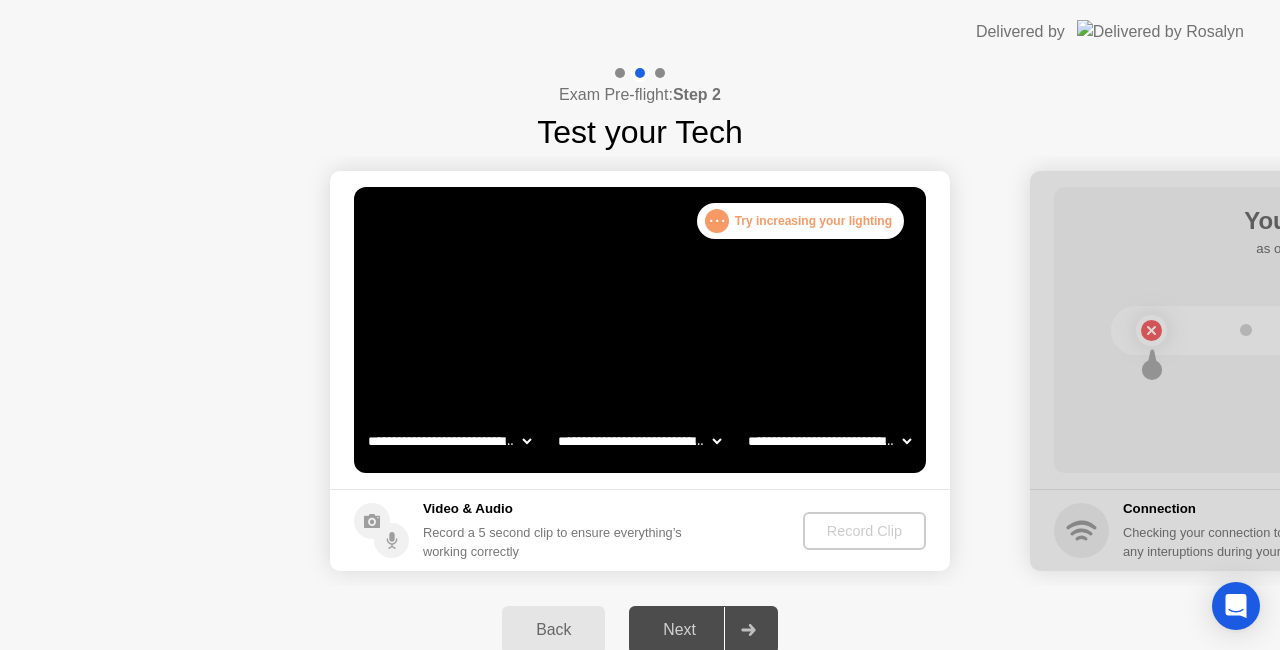 click on "**********" 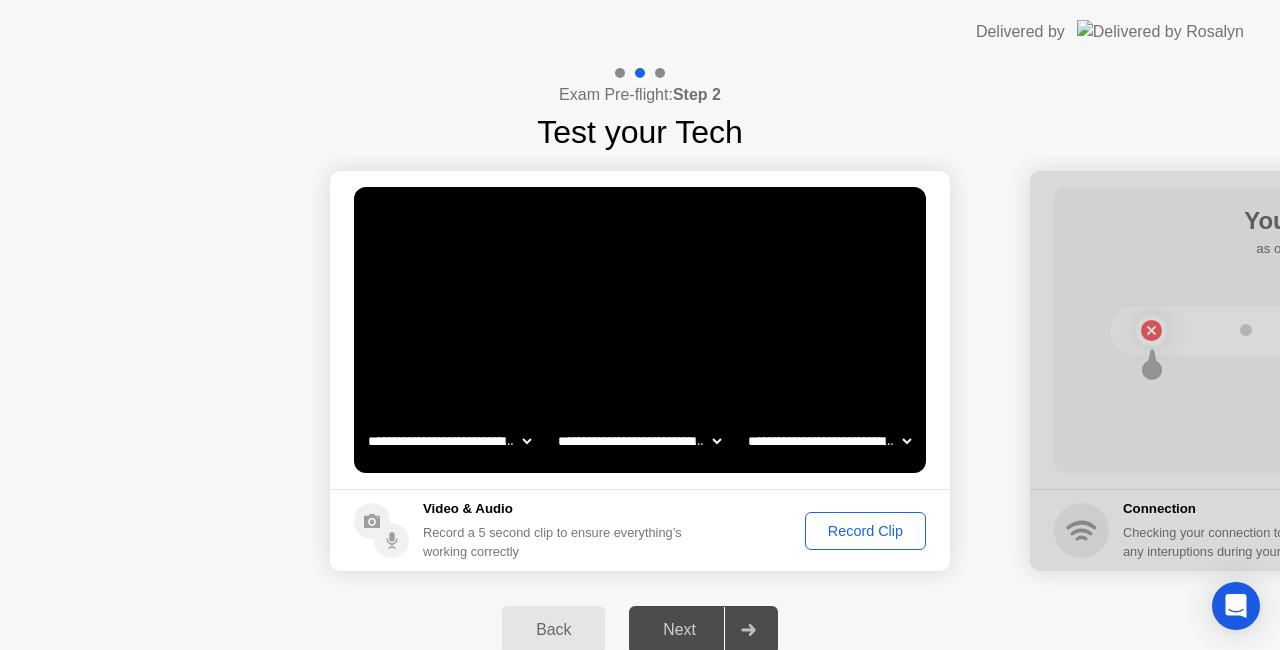 click on "Record Clip" 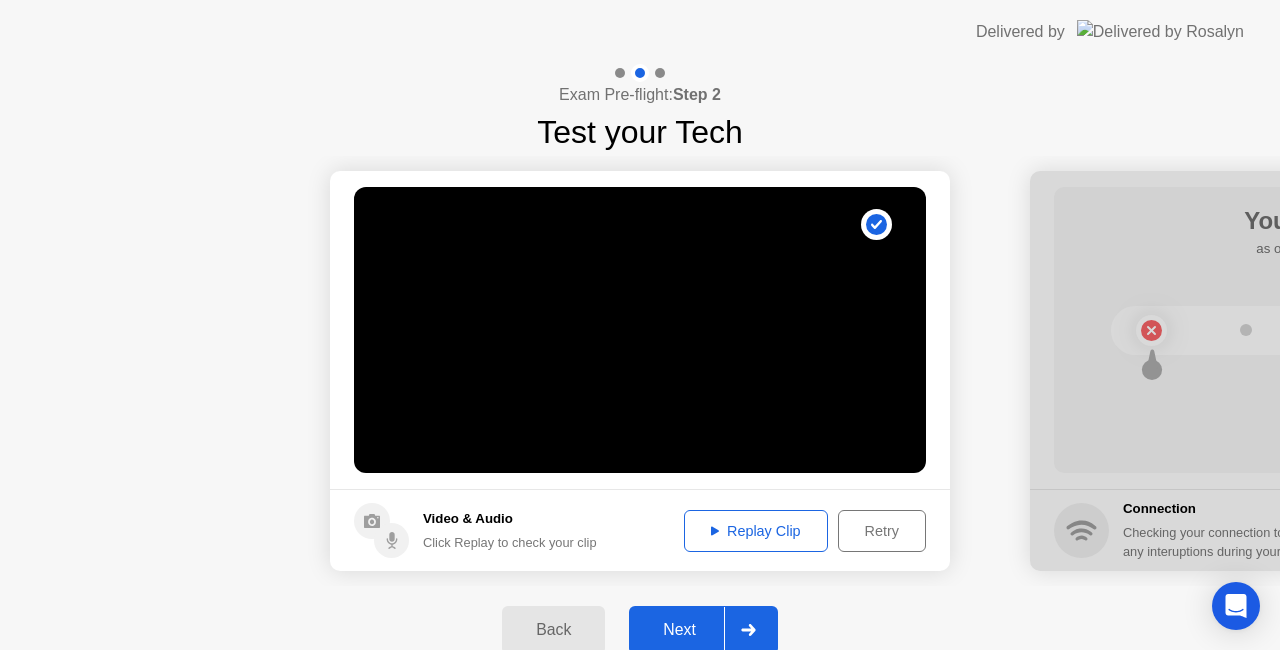 click 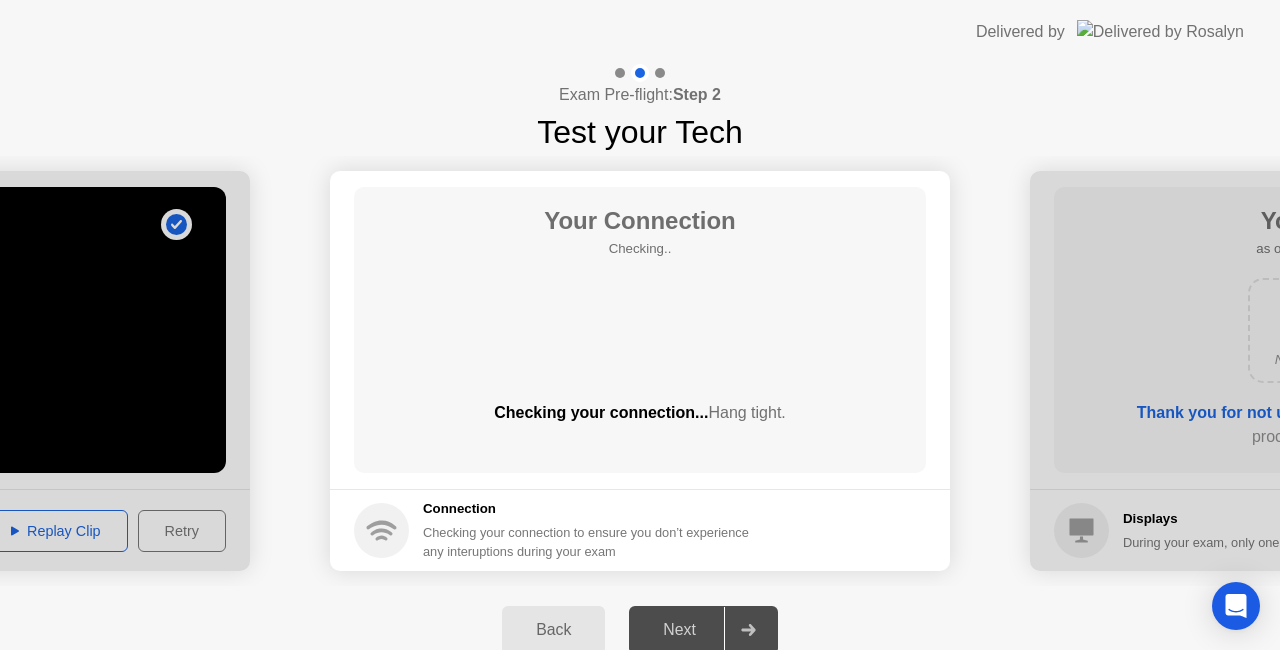 click on "Back" 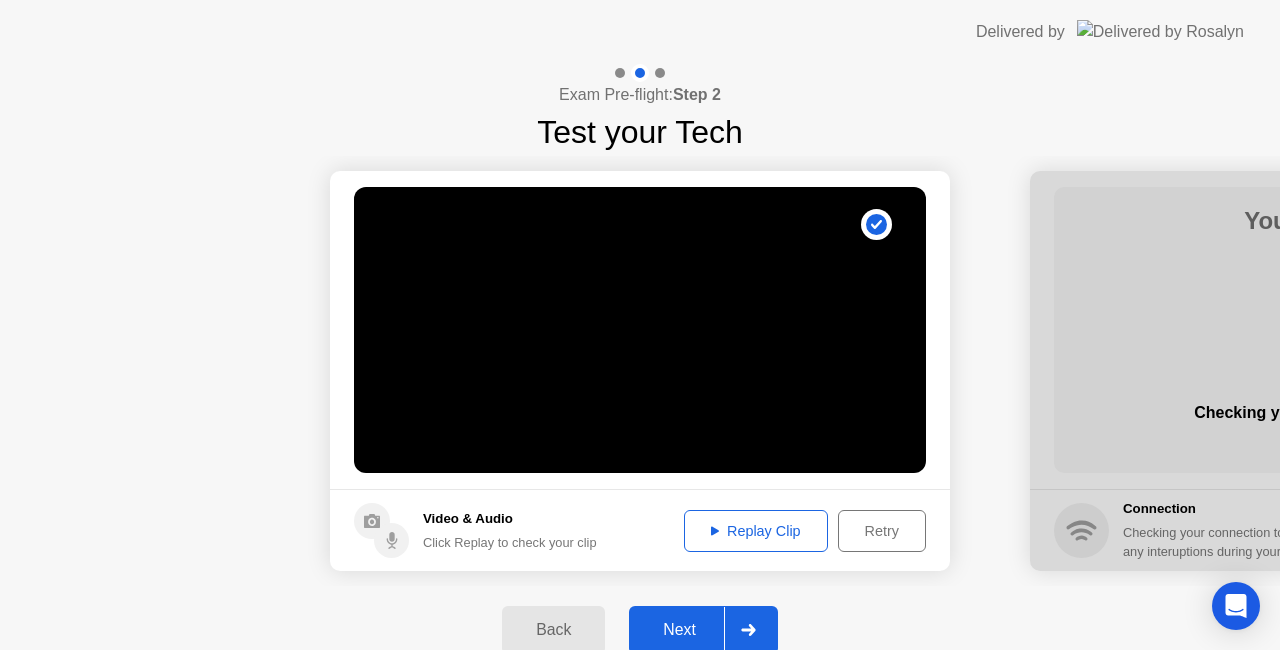 click 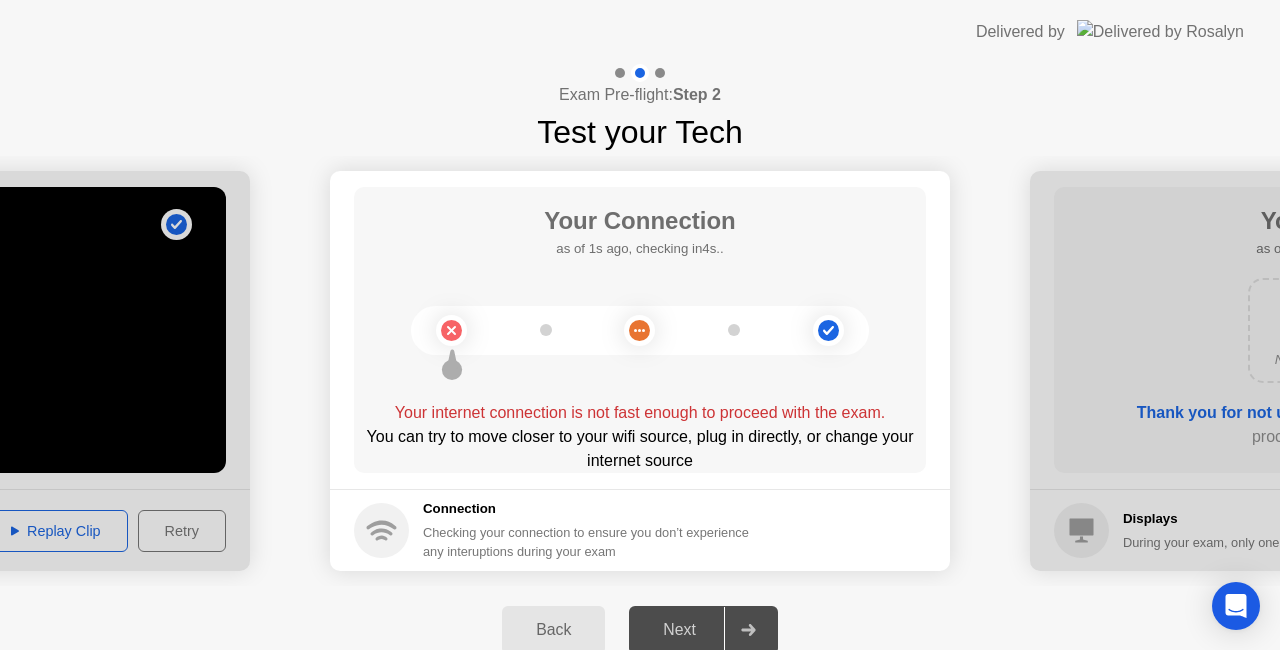 click on "Back" 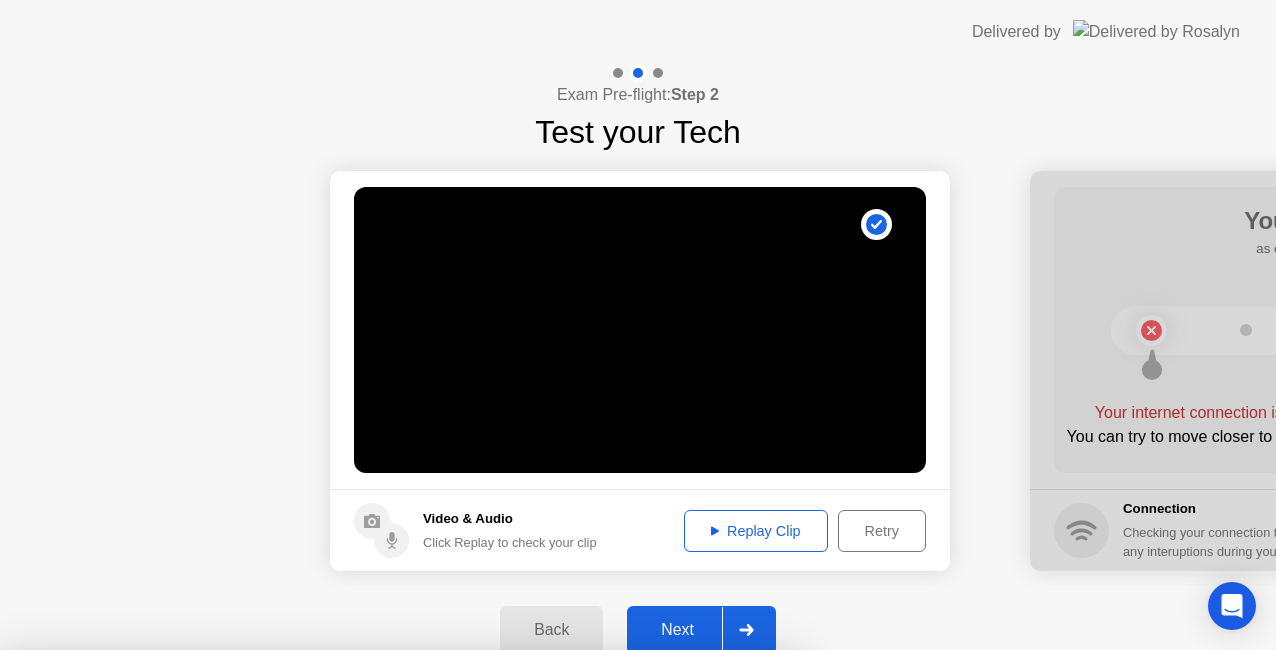 click on "Close App" at bounding box center (400, 1006) 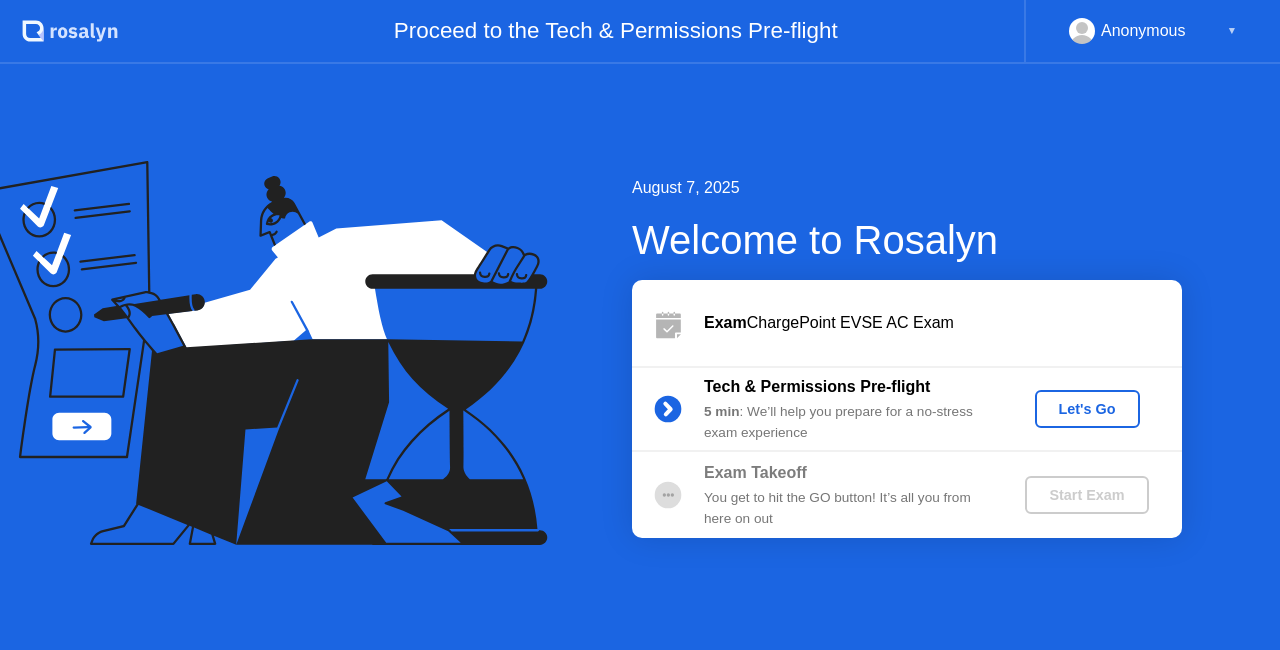 click on "Let's Go" 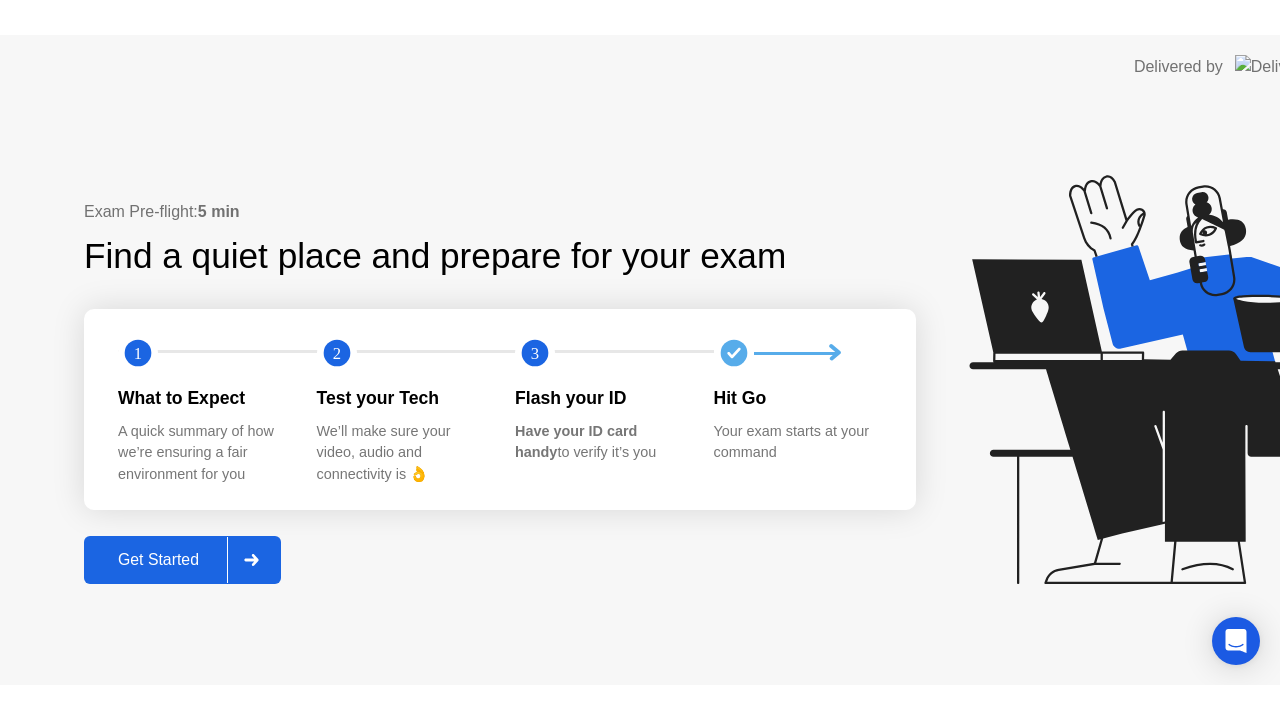 scroll, scrollTop: 0, scrollLeft: 0, axis: both 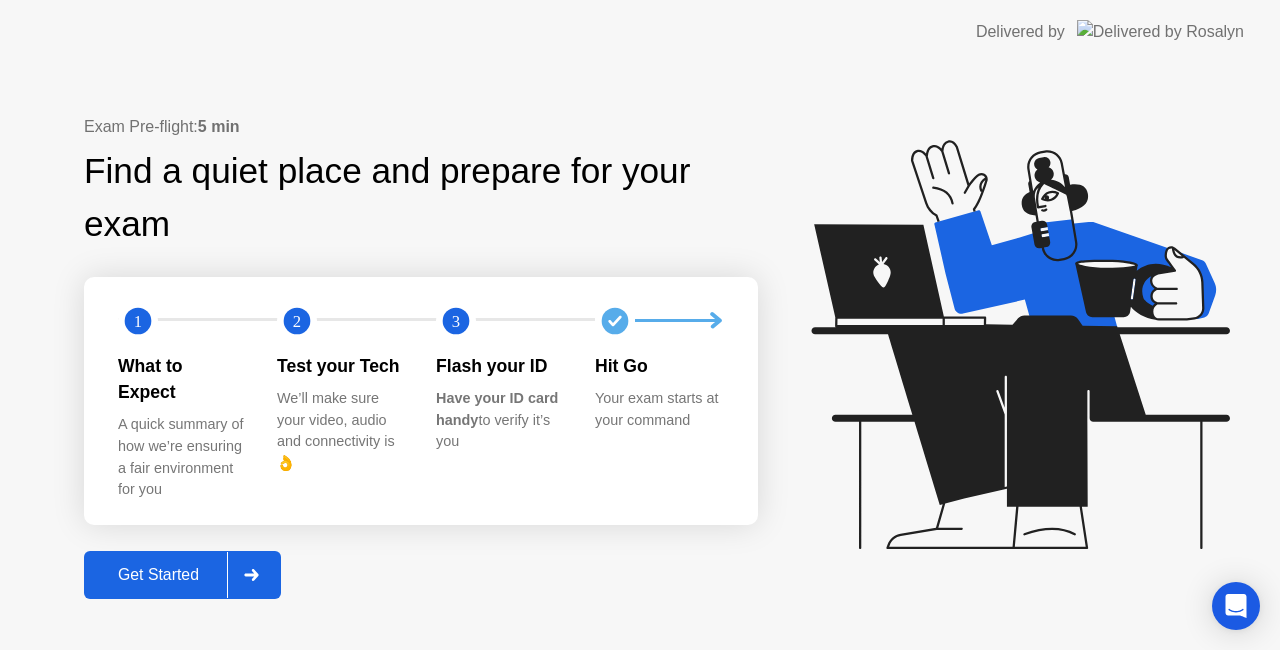 click 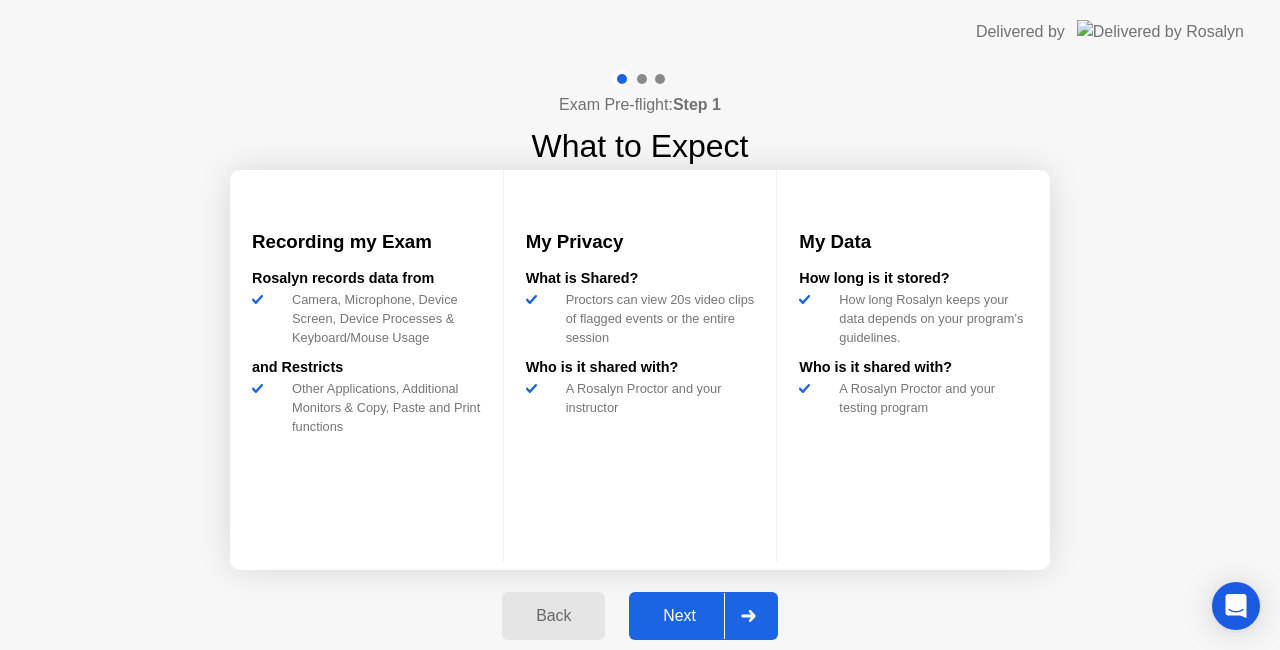 click 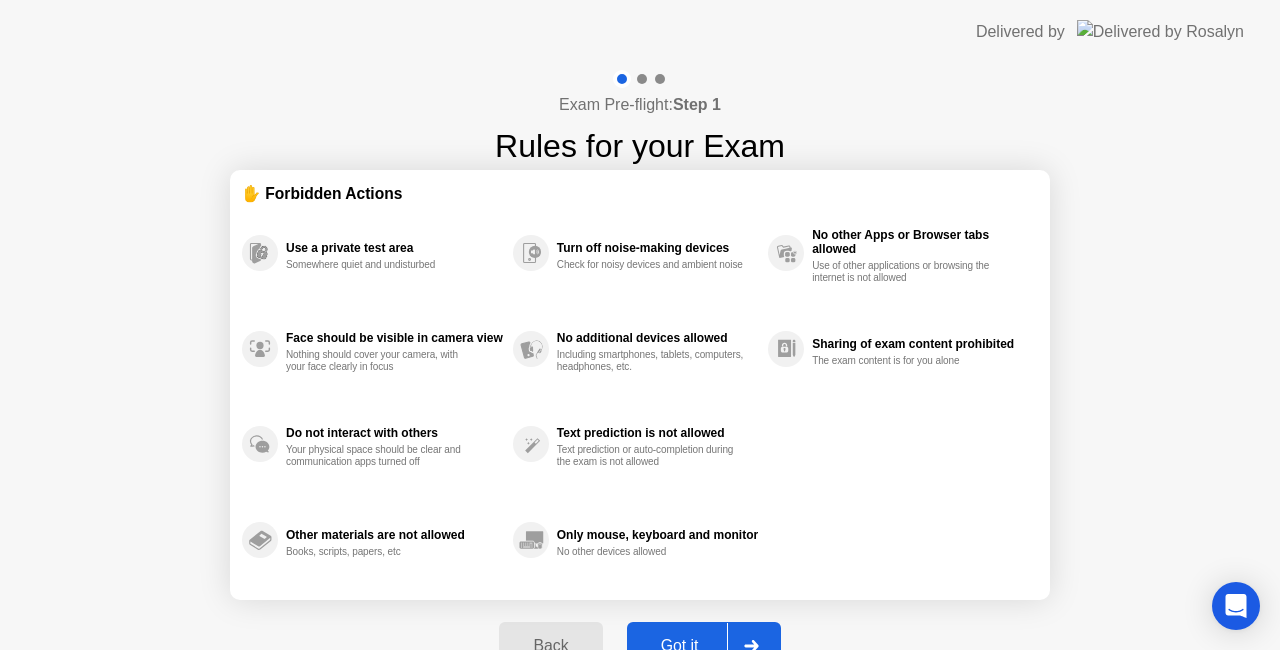 click 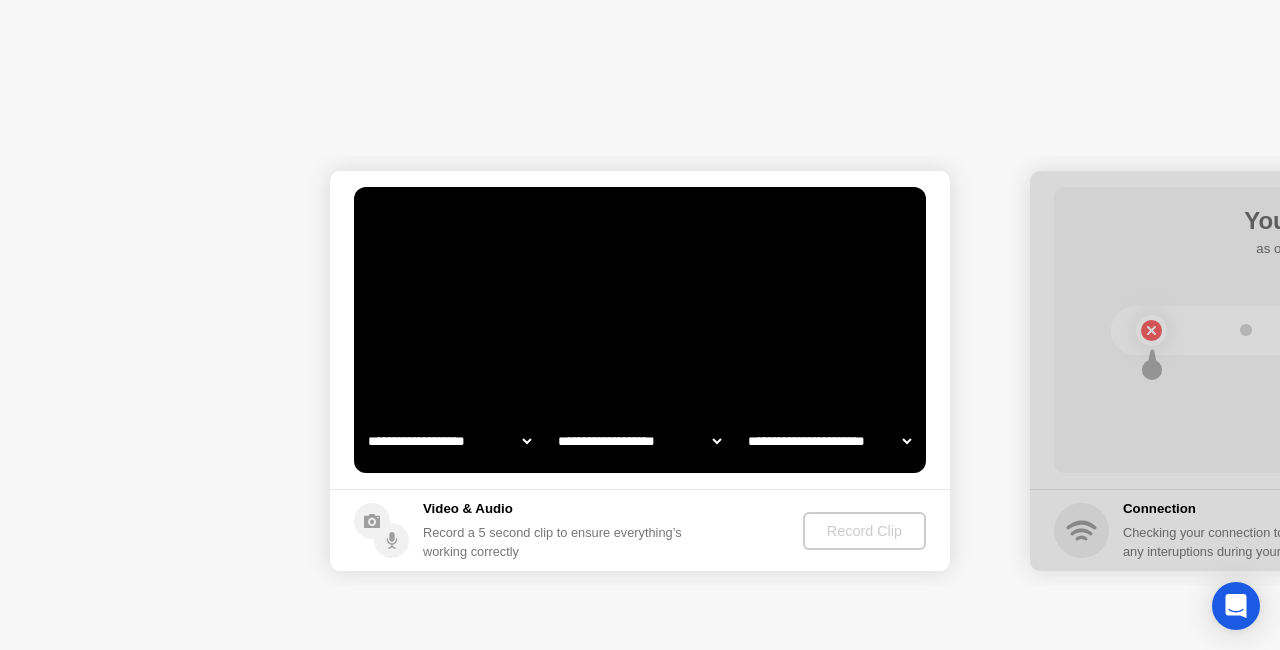 select on "**********" 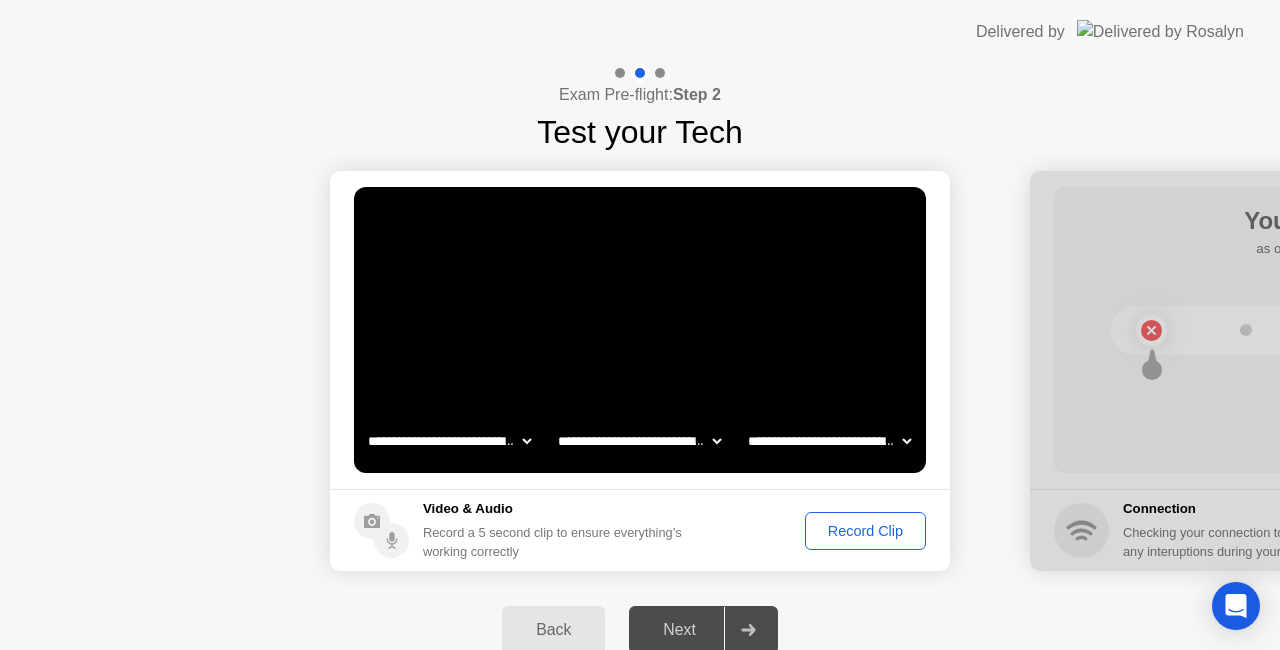 click on "Record Clip" 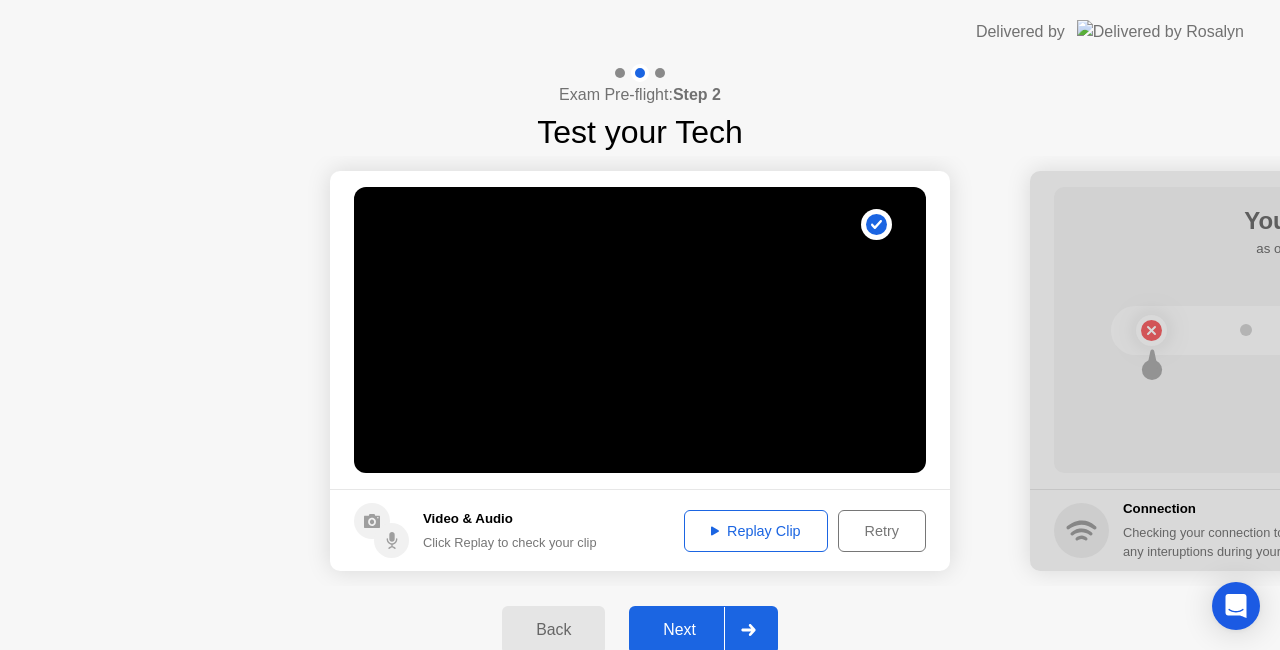 click 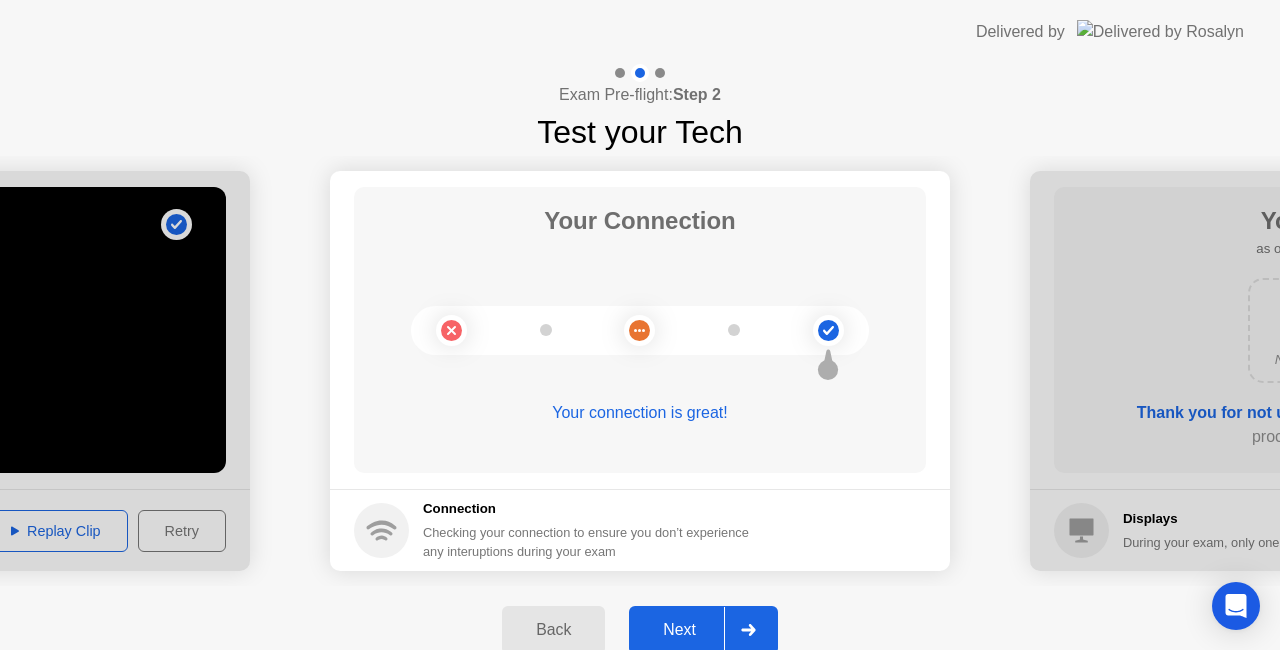 click 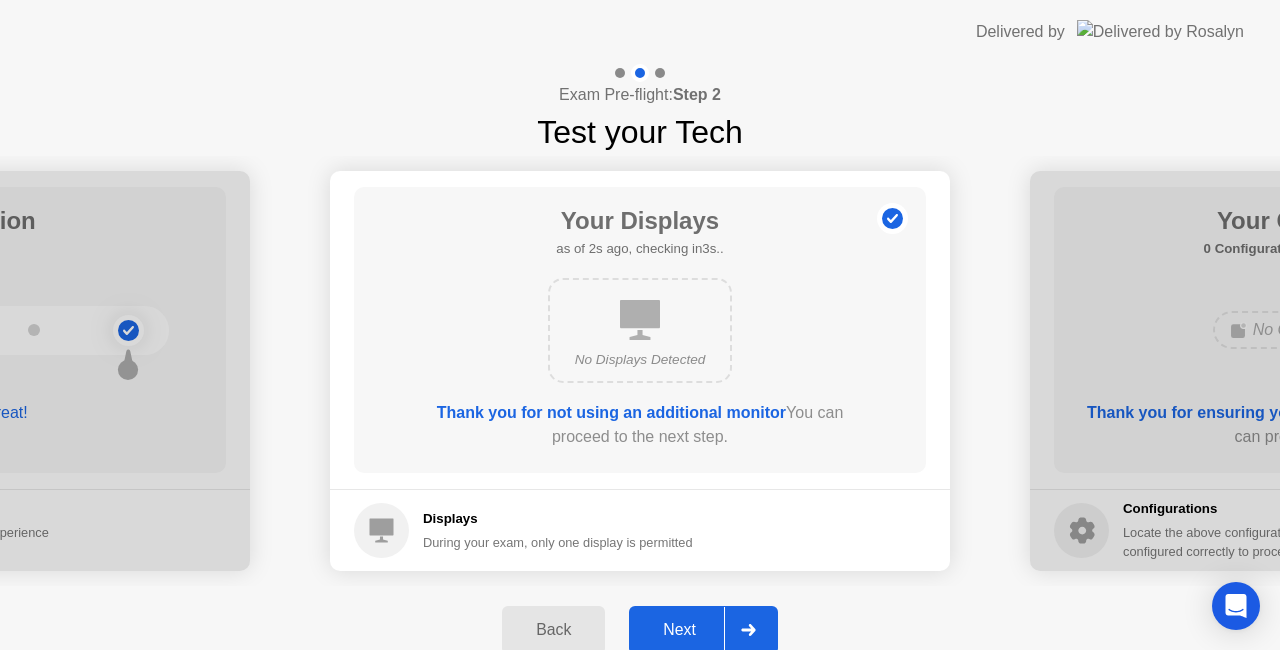 click 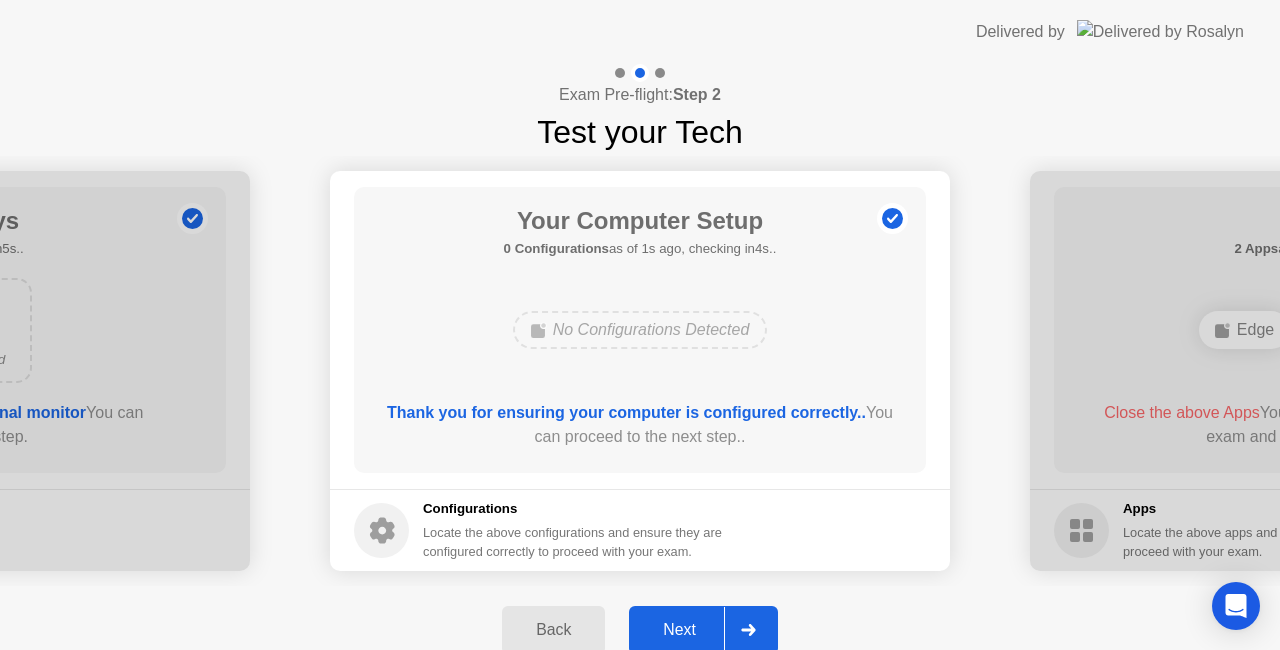 click 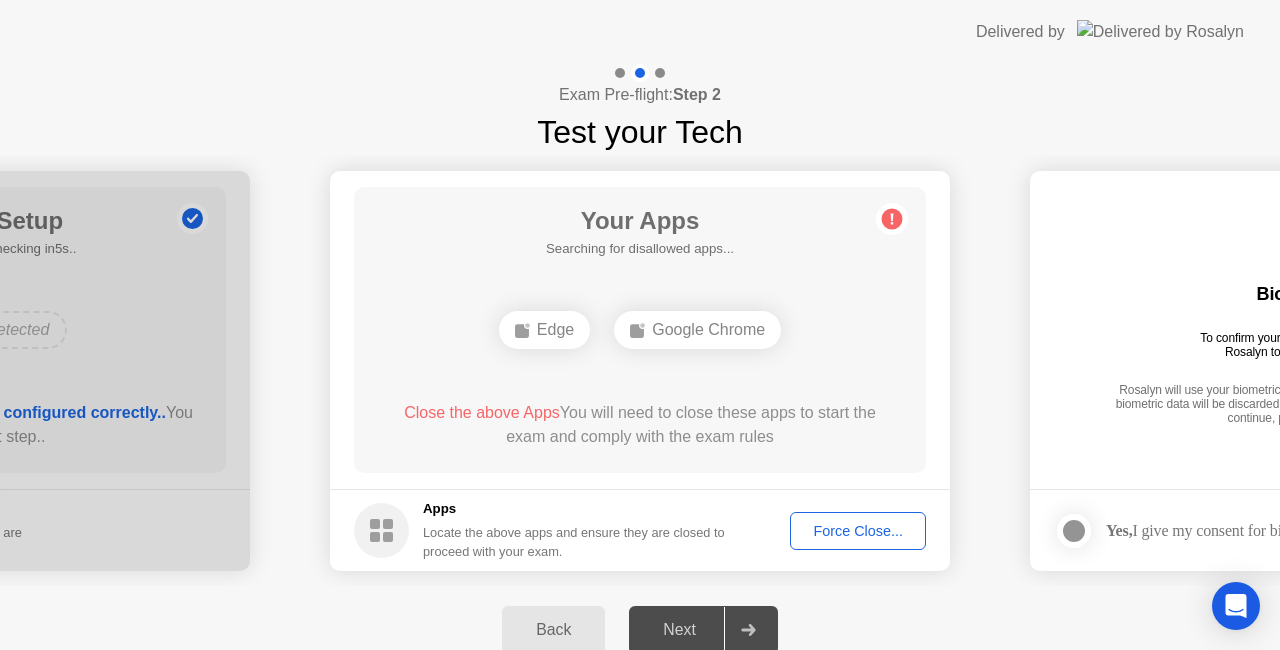 click on "Force Close..." 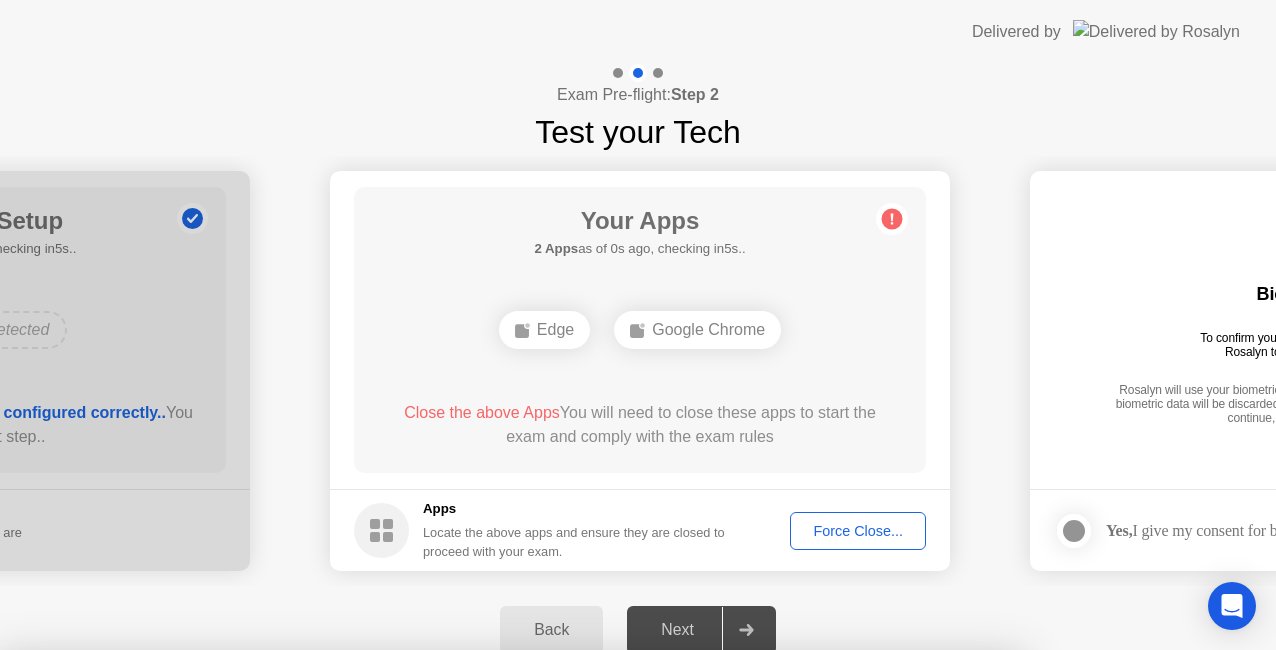 click on "Confirm" at bounding box center (577, 926) 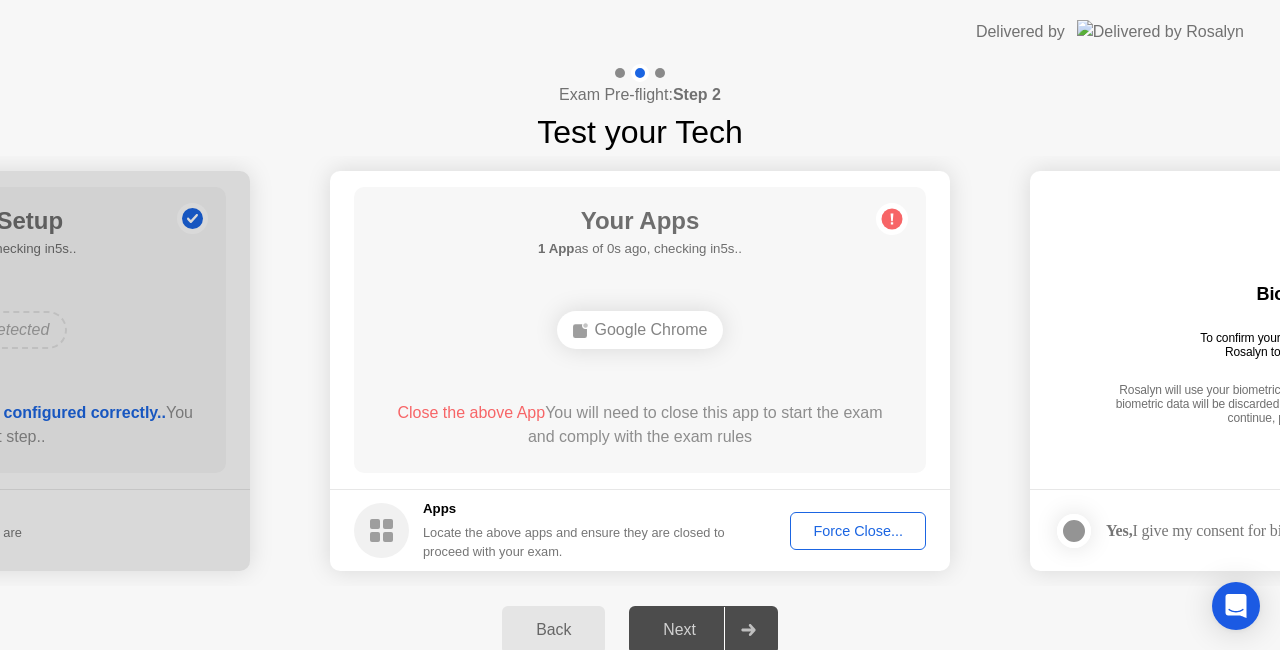 click on "Force Close..." 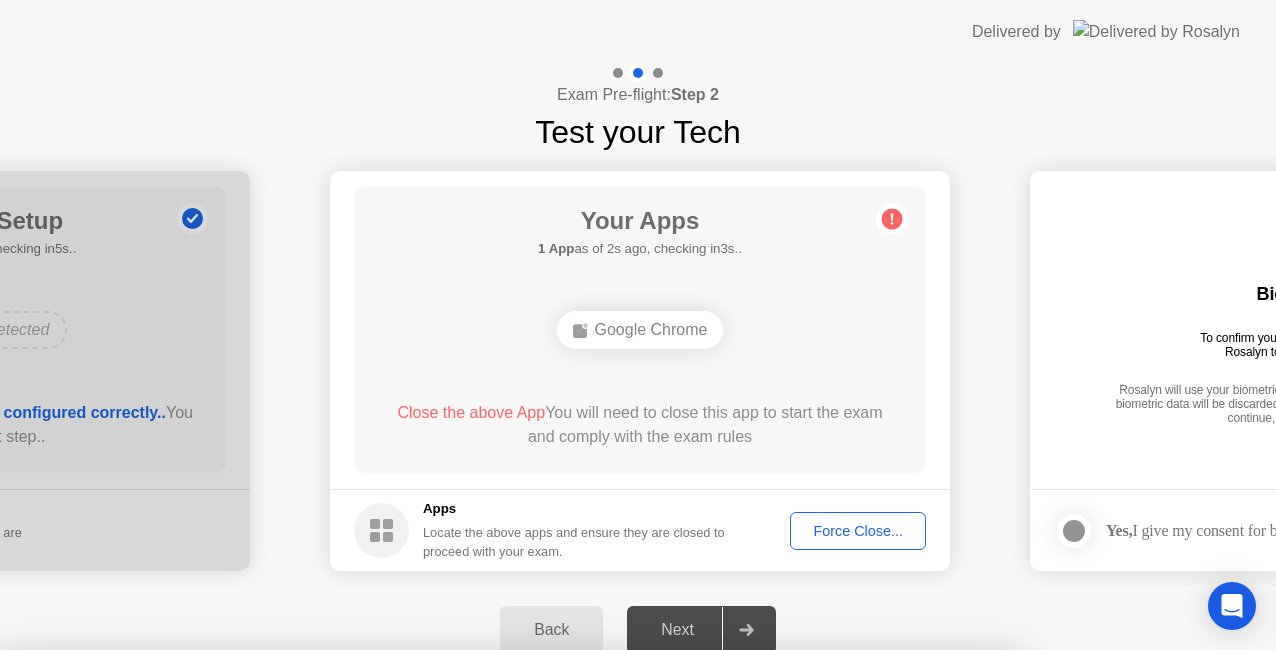 click on "Confirm" at bounding box center [577, 926] 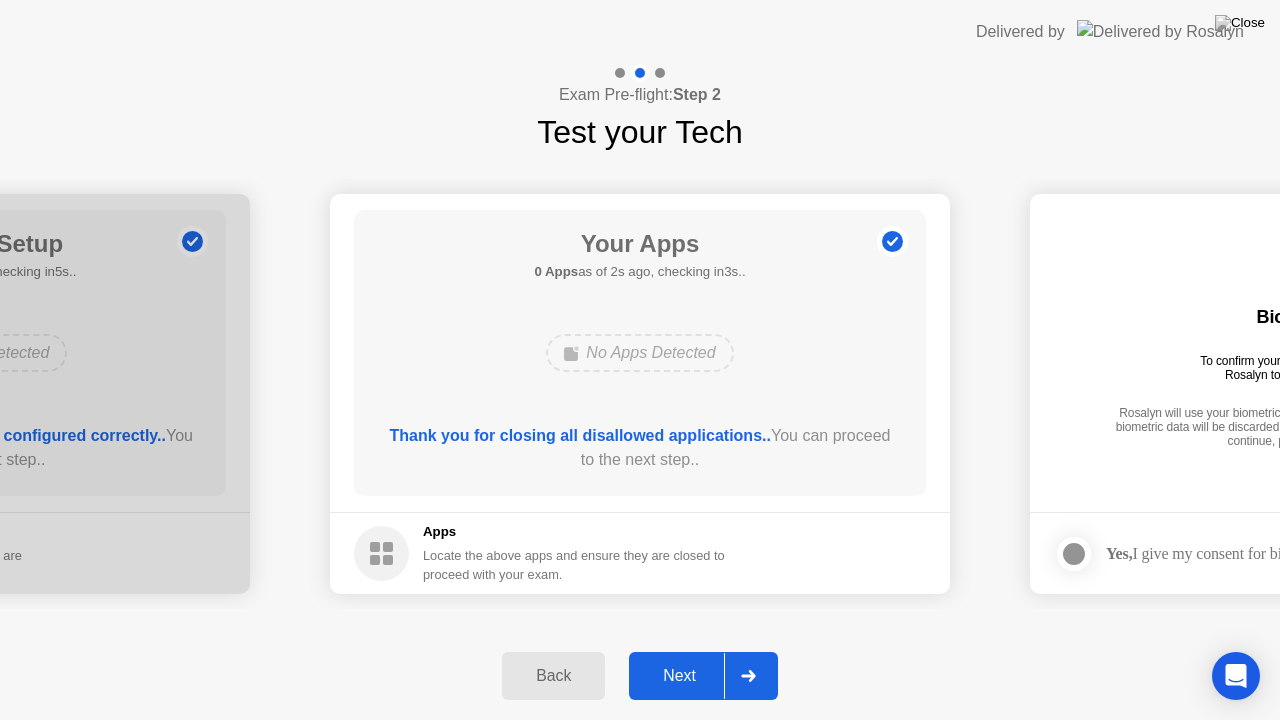 click 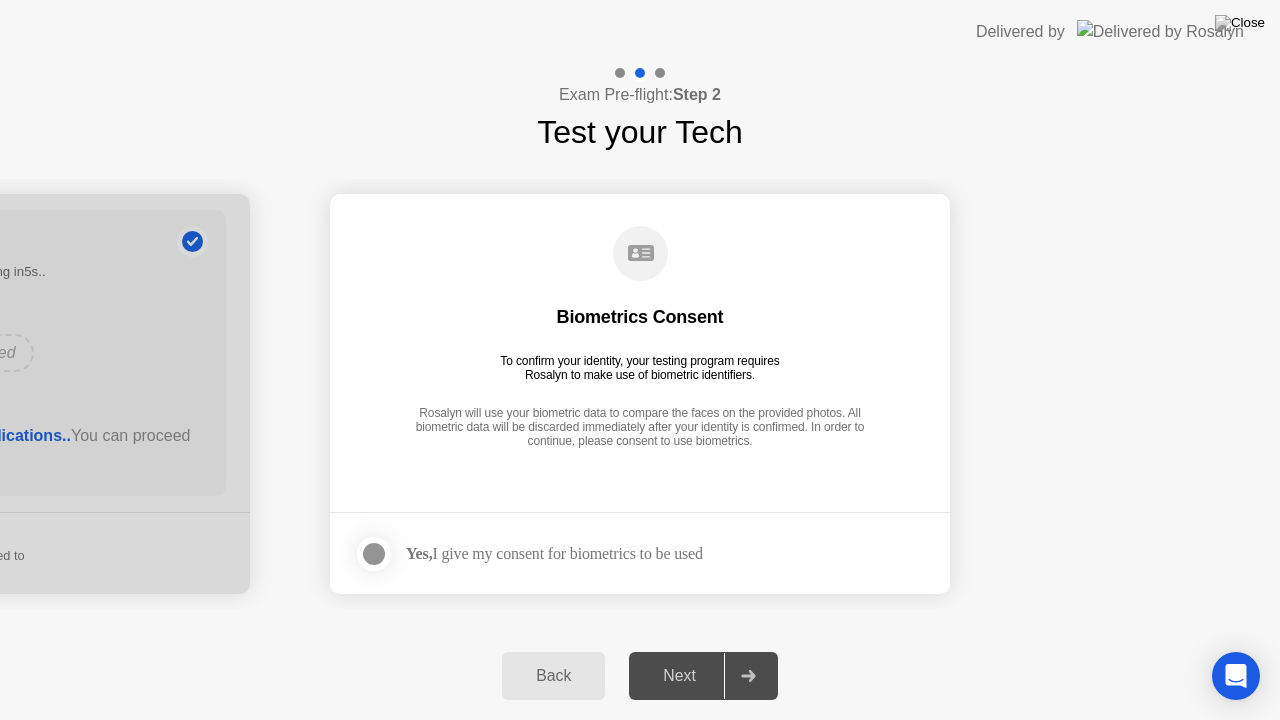 click 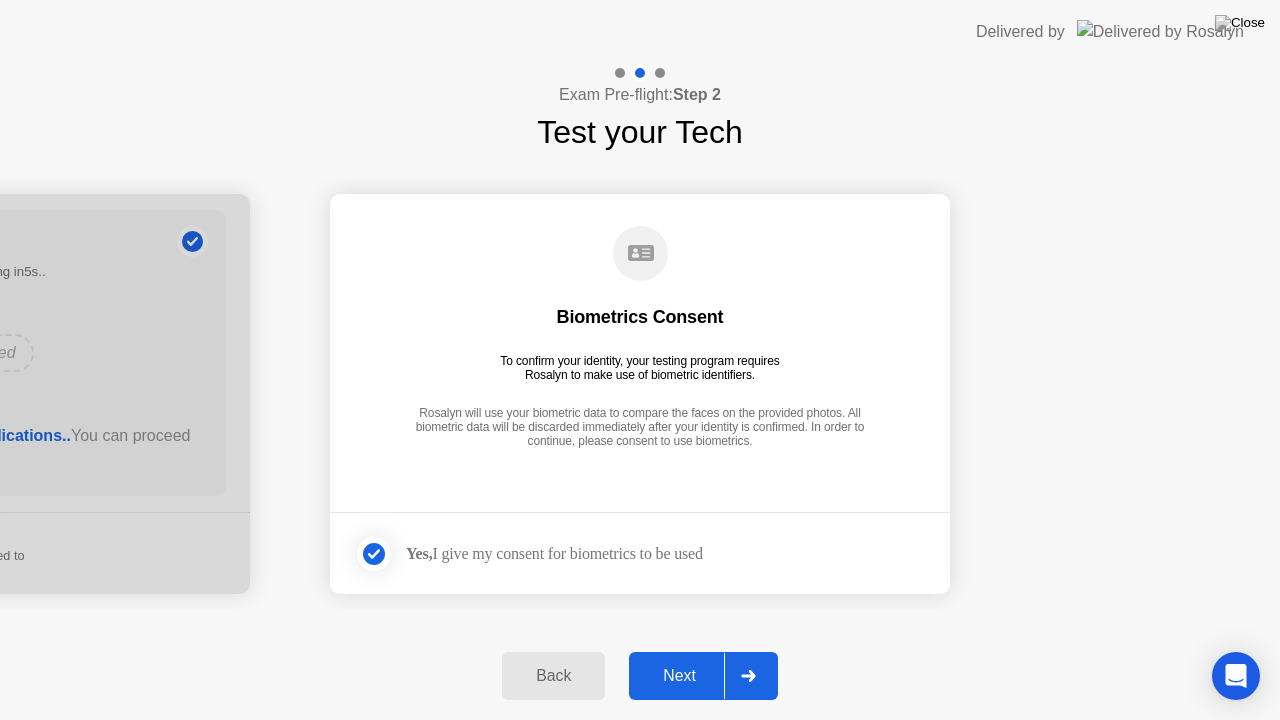 click 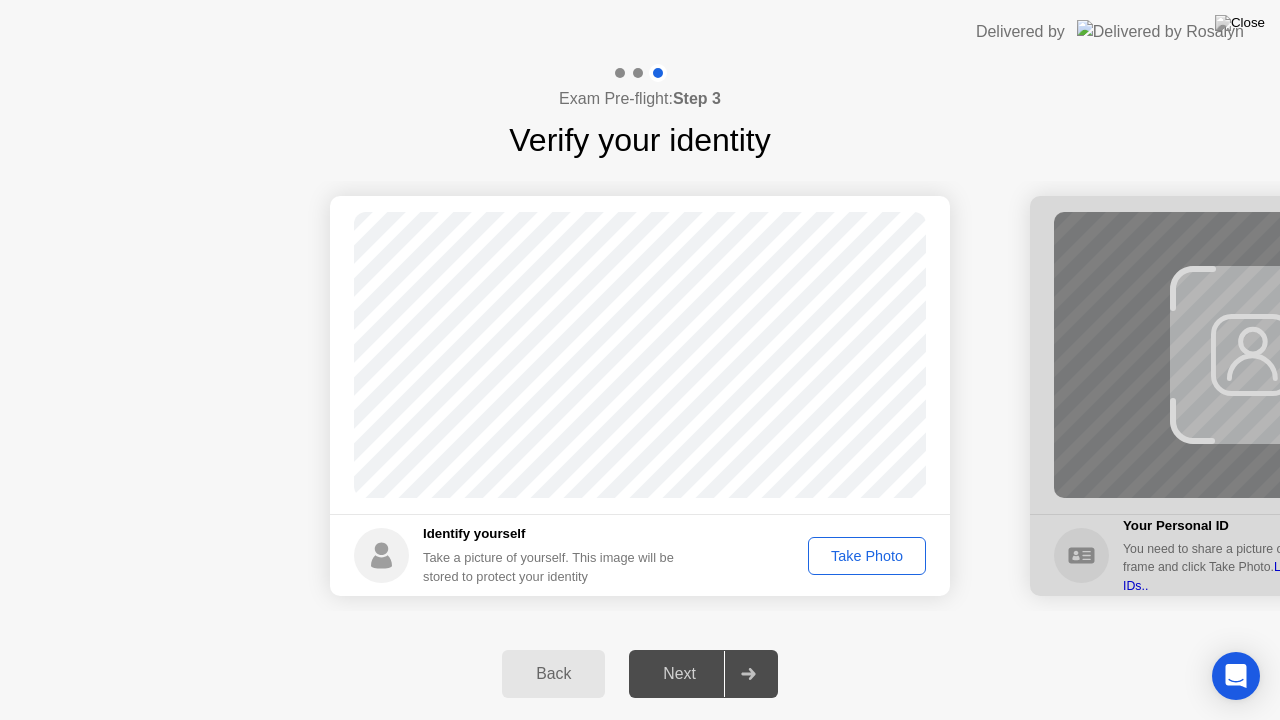 click on "Take Photo" 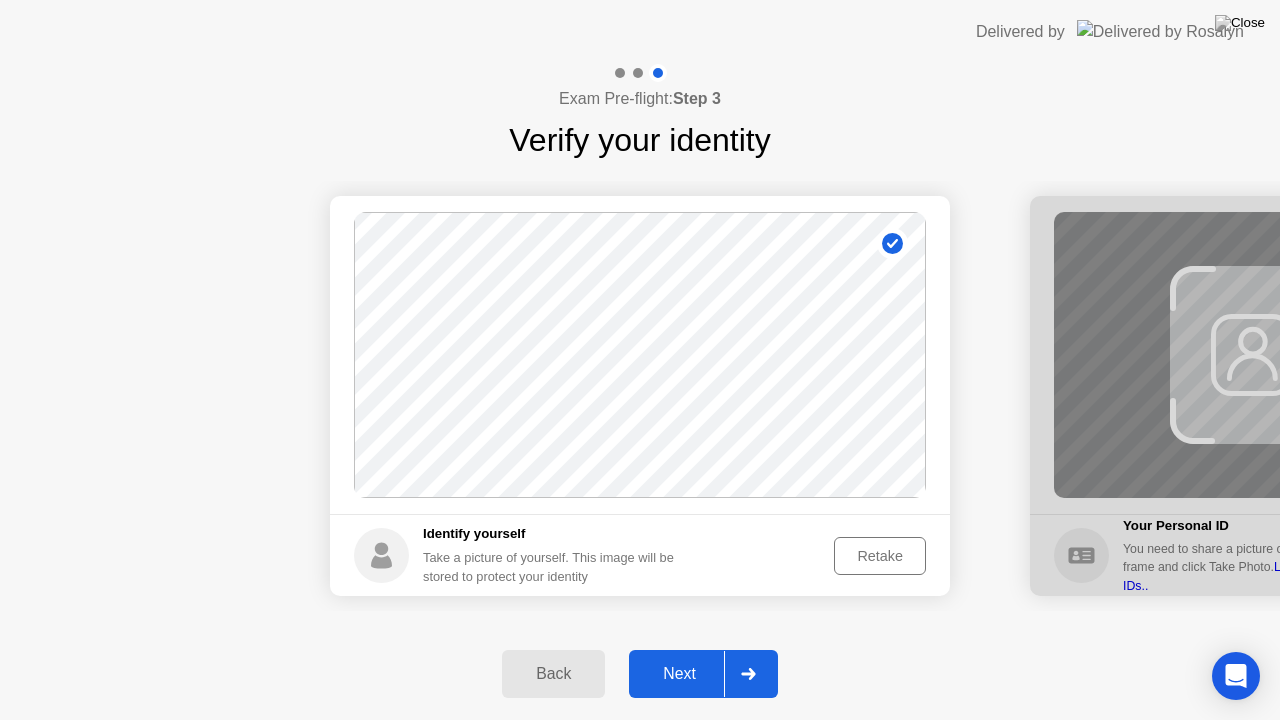 click 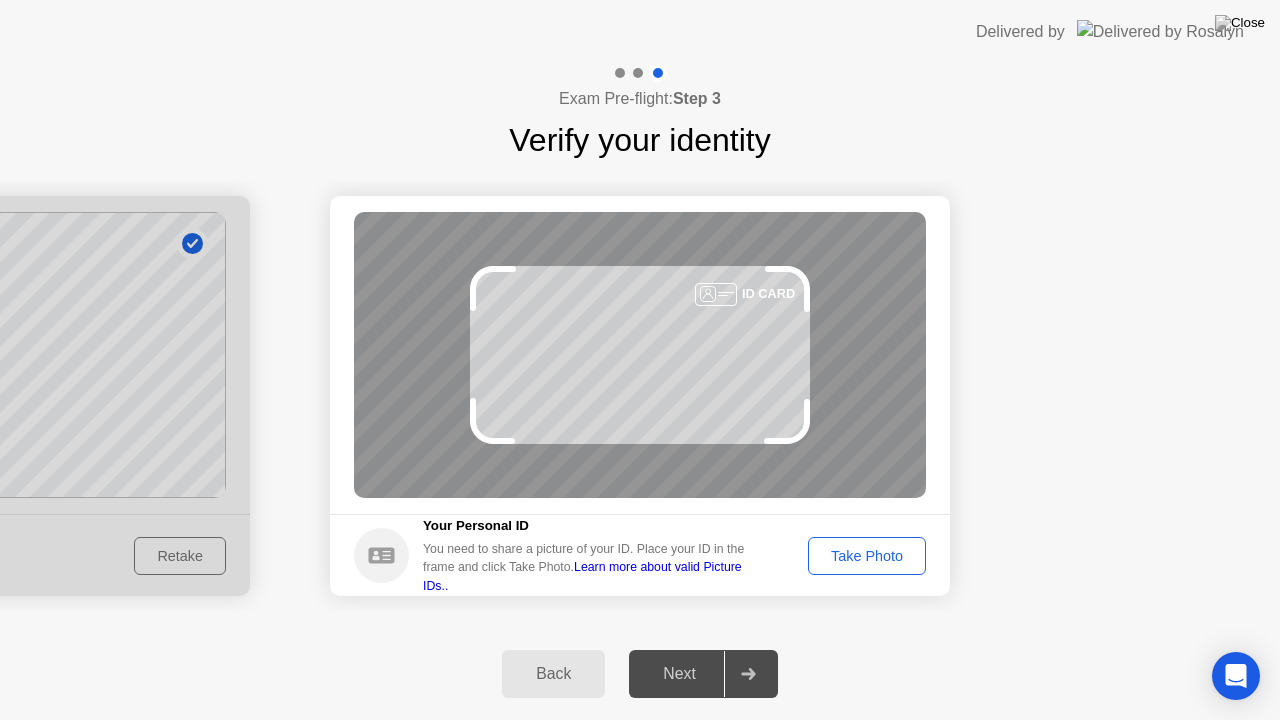 click on "Take Photo" 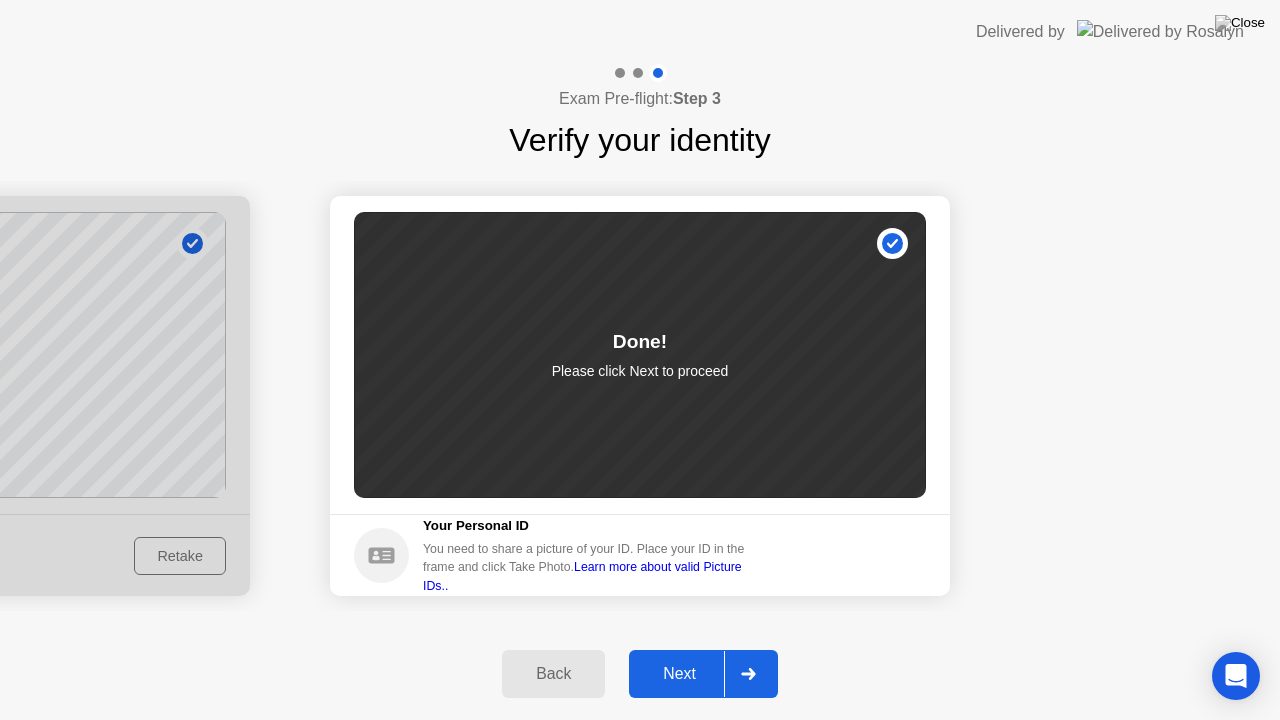 click on "Next" 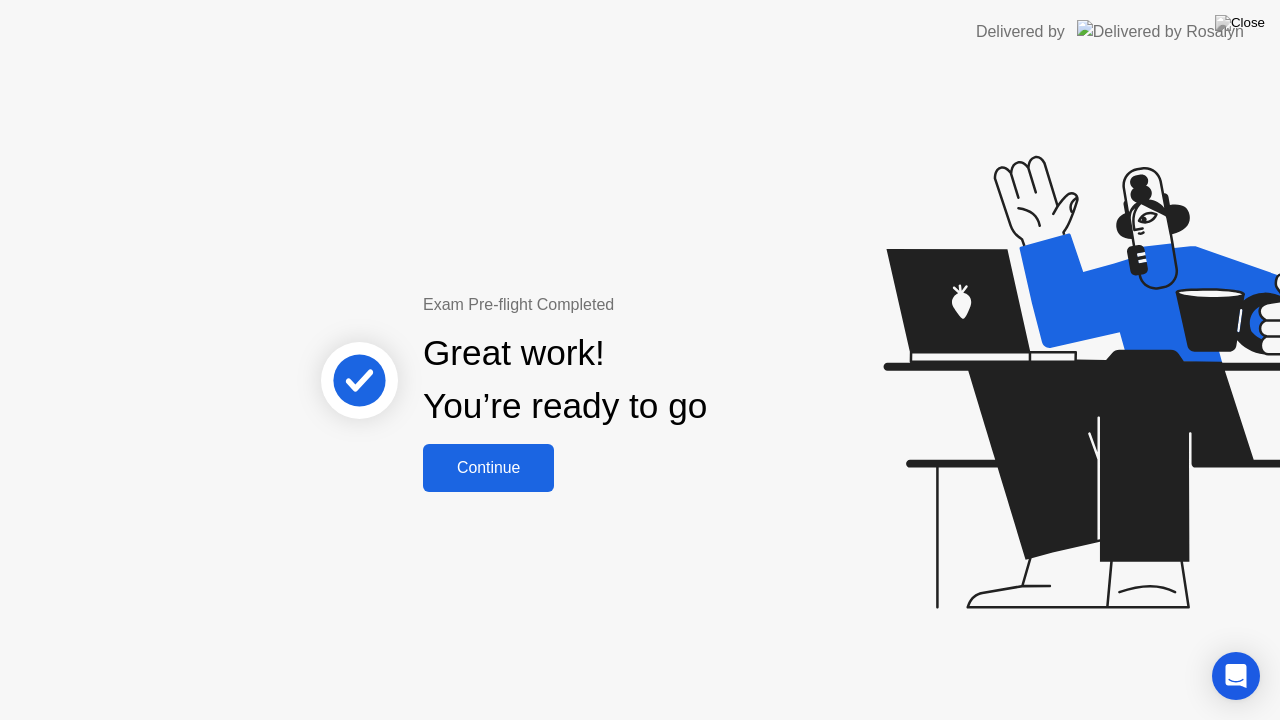 click on "Continue" 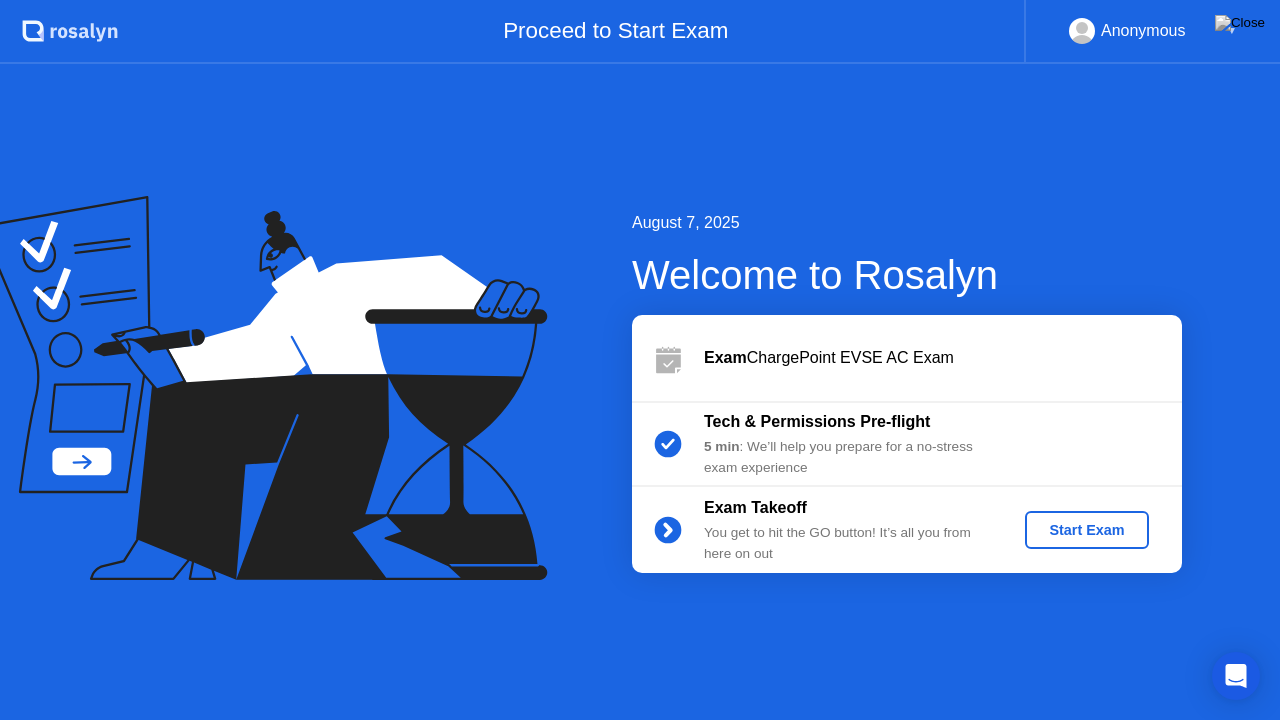 click on "Start Exam" 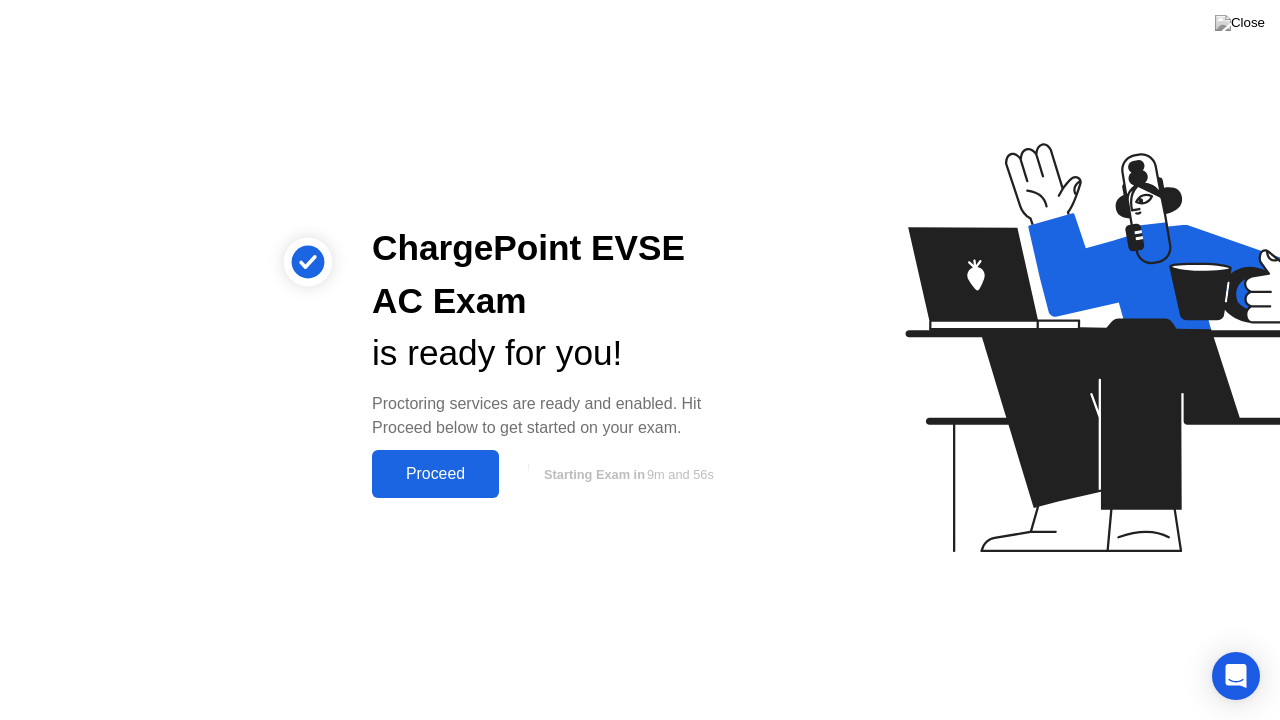 click on "Proceed" 